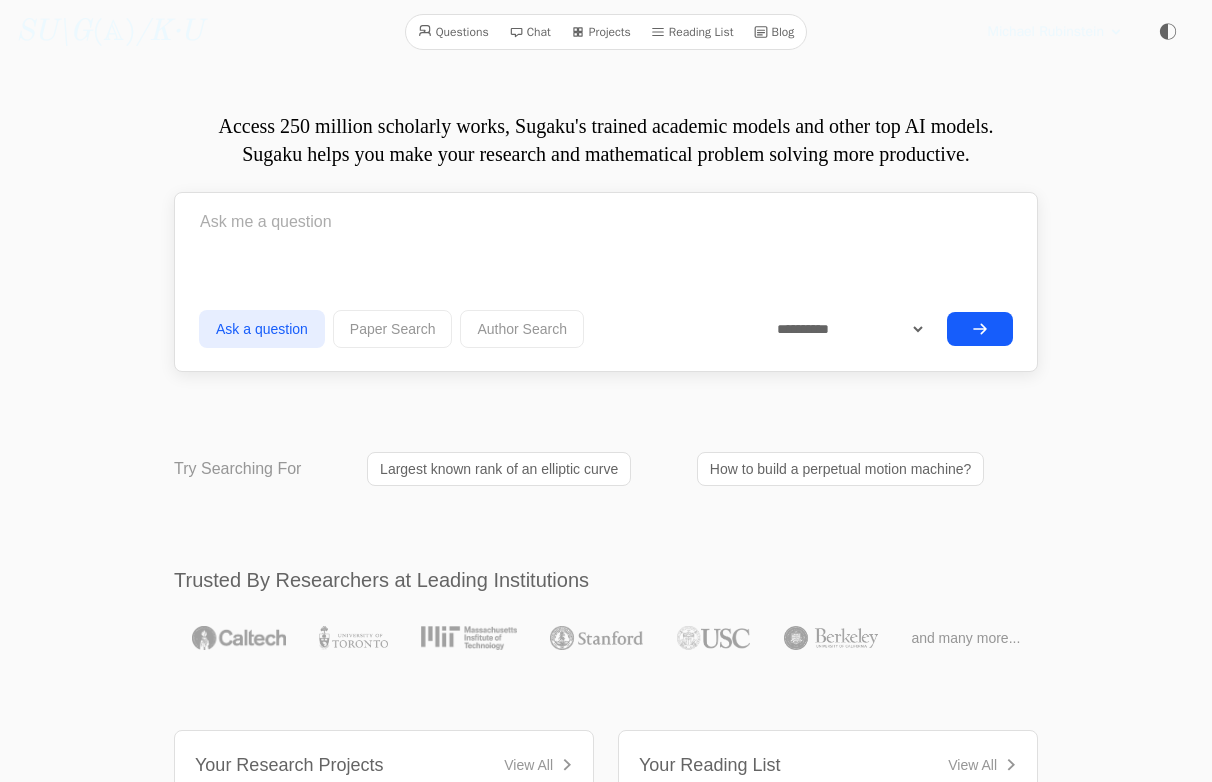 scroll, scrollTop: 0, scrollLeft: 0, axis: both 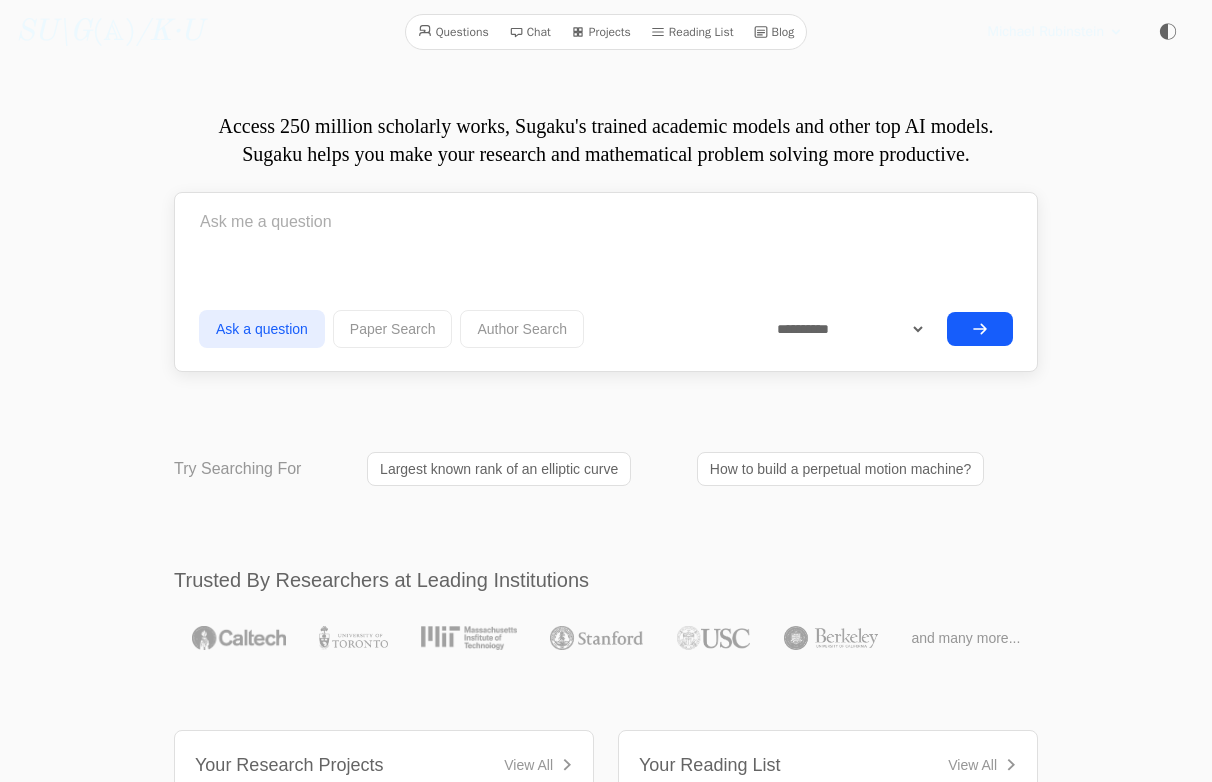 click at bounding box center (606, 222) 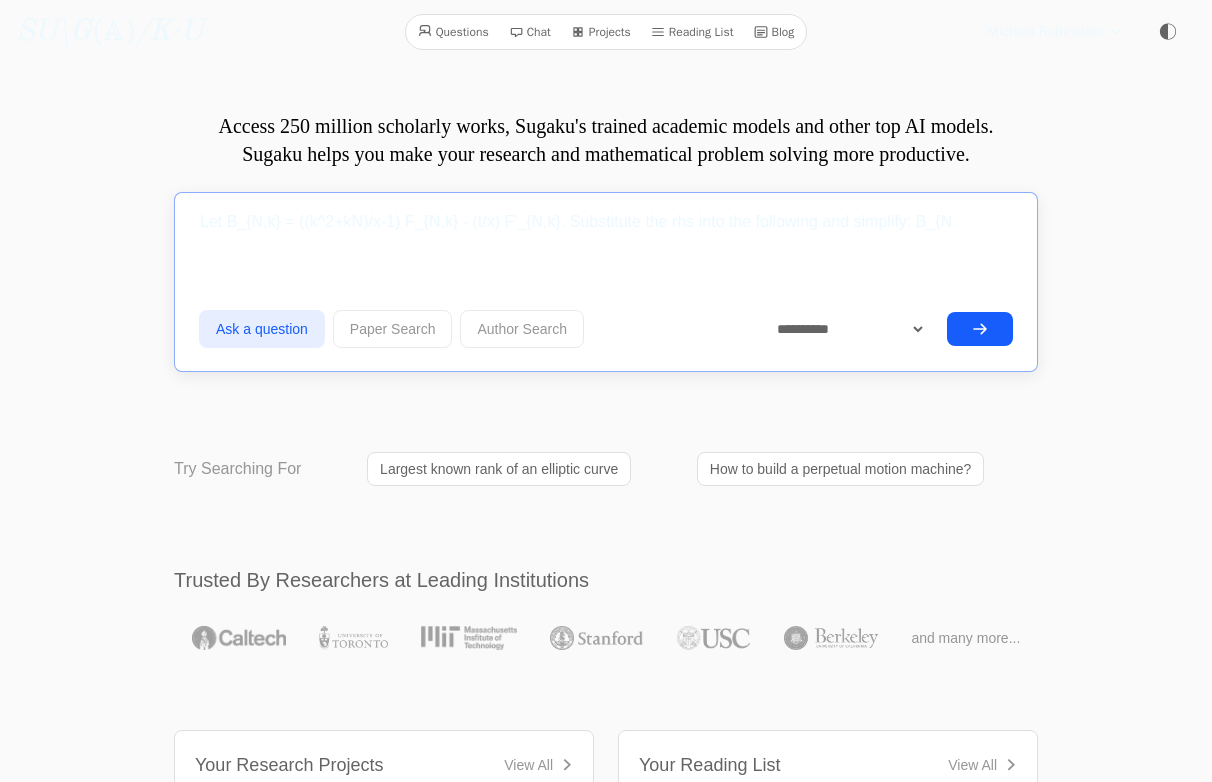 click on "Let B_{N,k} = ((k^2+kN)/x-1) F_{N,k} - (t/x) F'_{N,k}. Substitute the rhs into the following and simplify: B_{N" at bounding box center [606, 222] 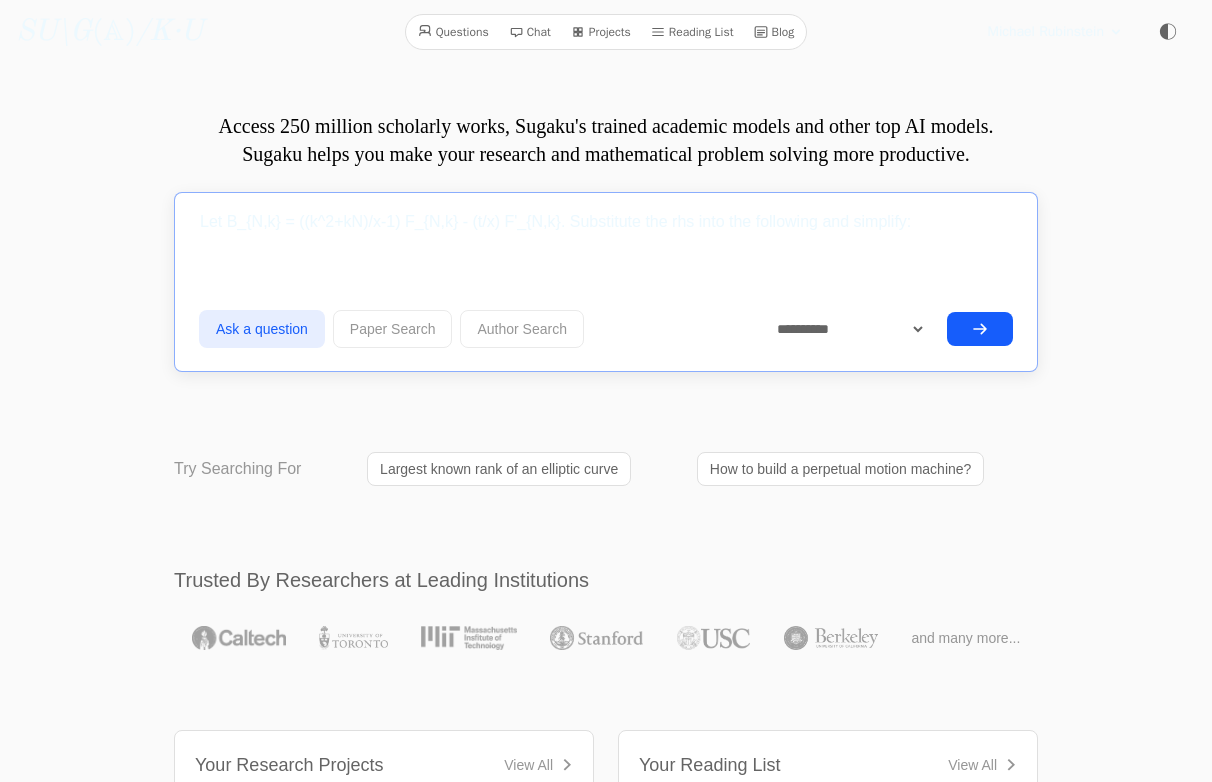 paste on "B_{N,k}B_{N+2,k-2}-B_{N+2,k-1}B_{N,k-1}+(B_{N+1,k-1})^2" 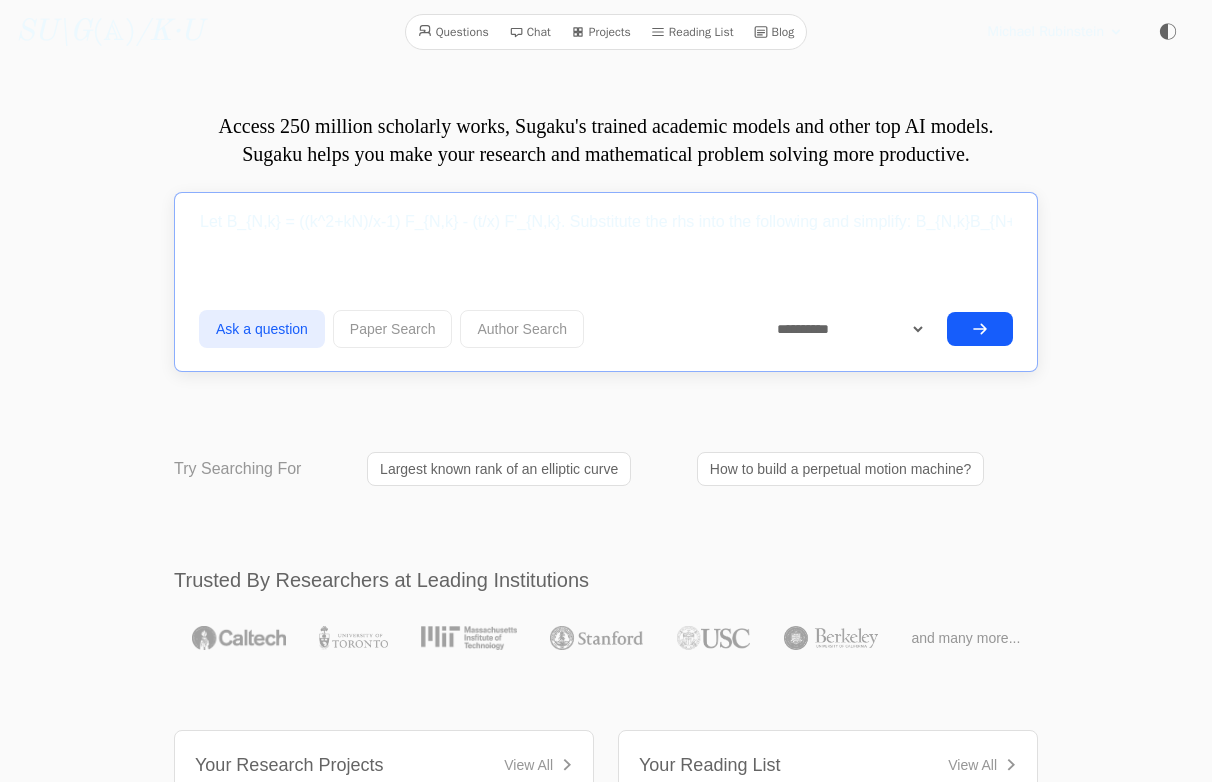 scroll, scrollTop: 0, scrollLeft: 328, axis: horizontal 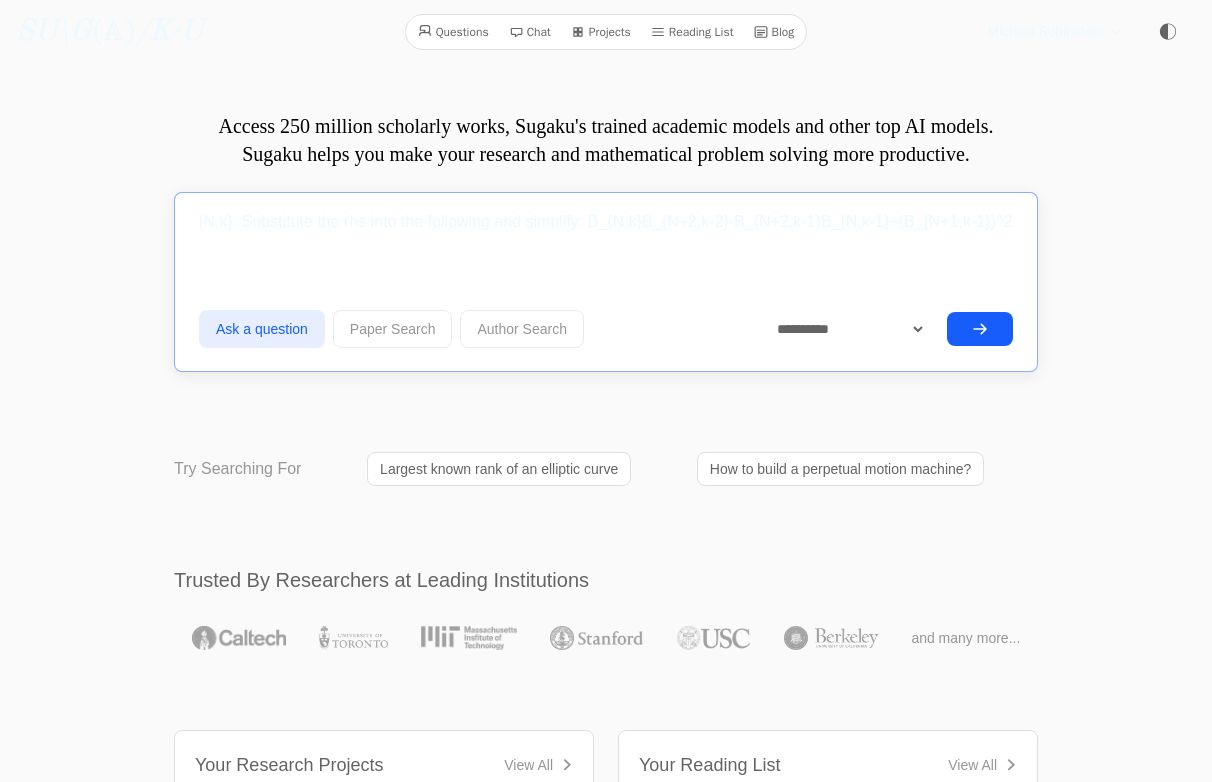 click on "Let B_{N,k} = ((k^2+kN)/x-1) F_{N,k} - (t/x) F'_{N,k}. Substitute the rhs into the following and simplify: B_{N,k}B_{N+2,k-2}-B_{N+2,k-1}B_{N,k-1}+(B_{N+1,k-1})^2" at bounding box center (606, 222) 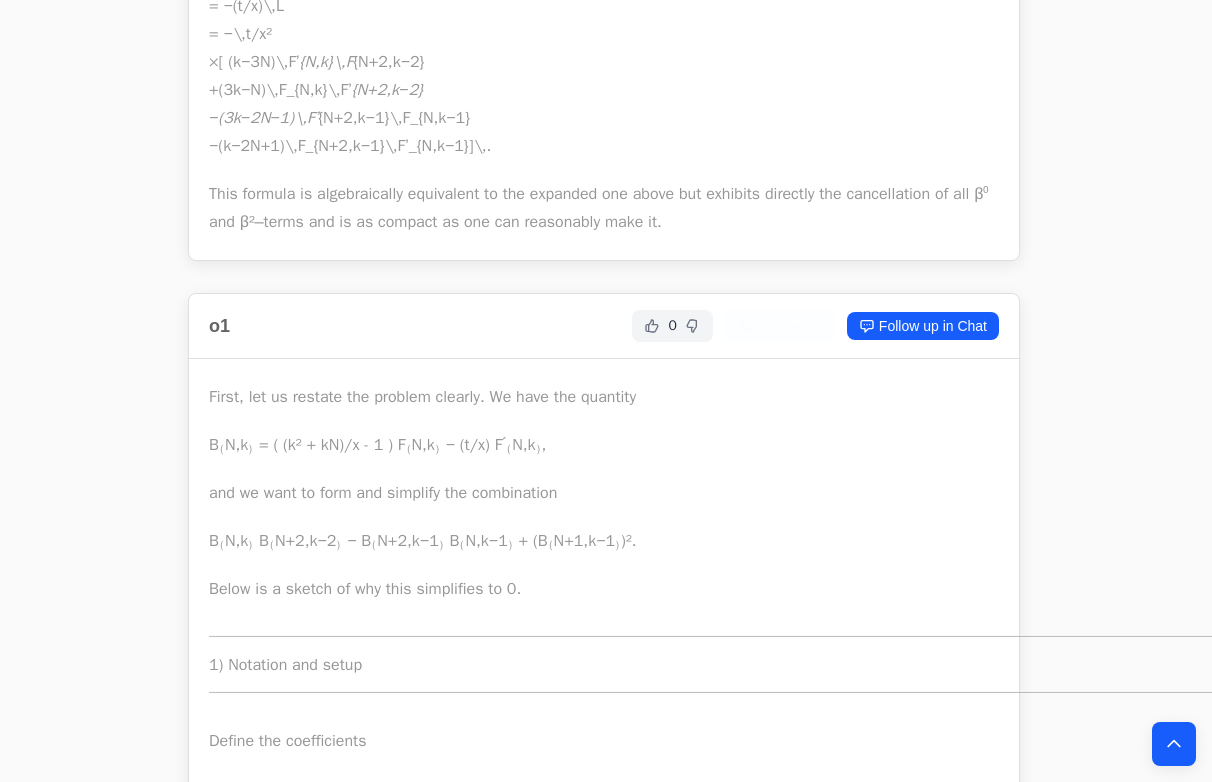 scroll, scrollTop: 13954, scrollLeft: 2, axis: both 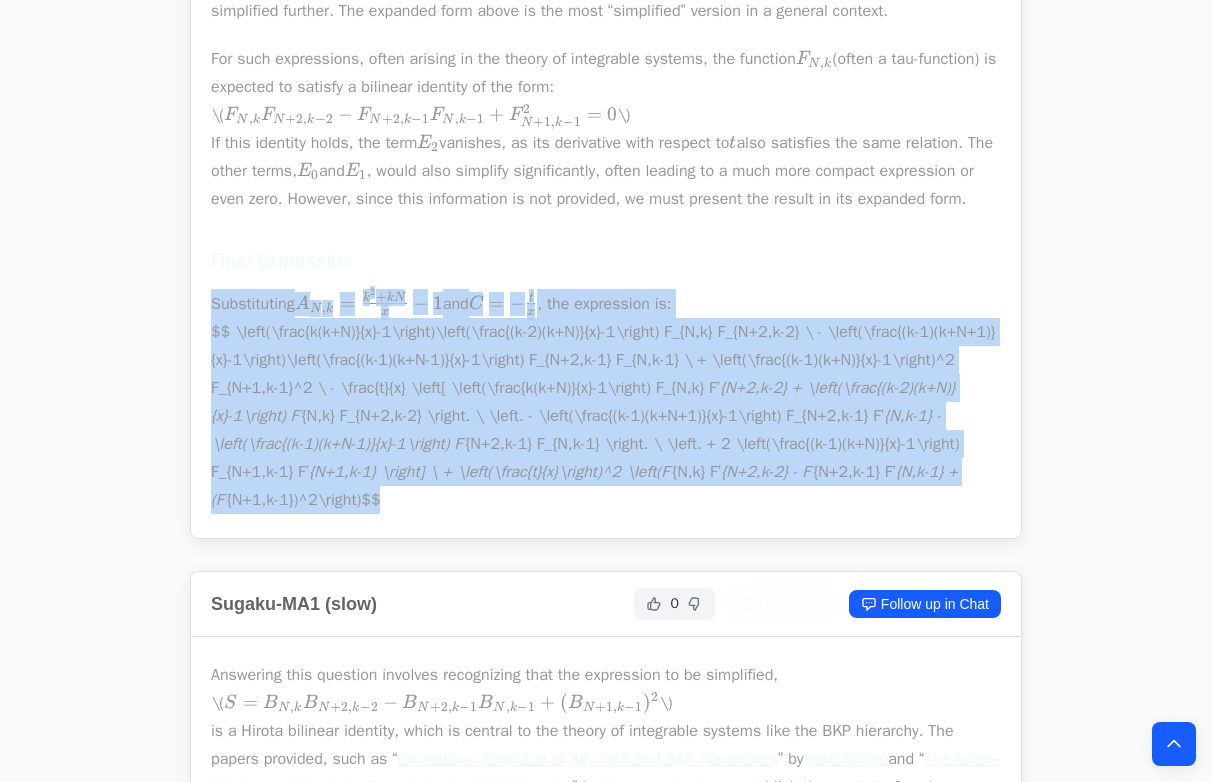 drag, startPoint x: 569, startPoint y: 522, endPoint x: 177, endPoint y: 327, distance: 437.82303 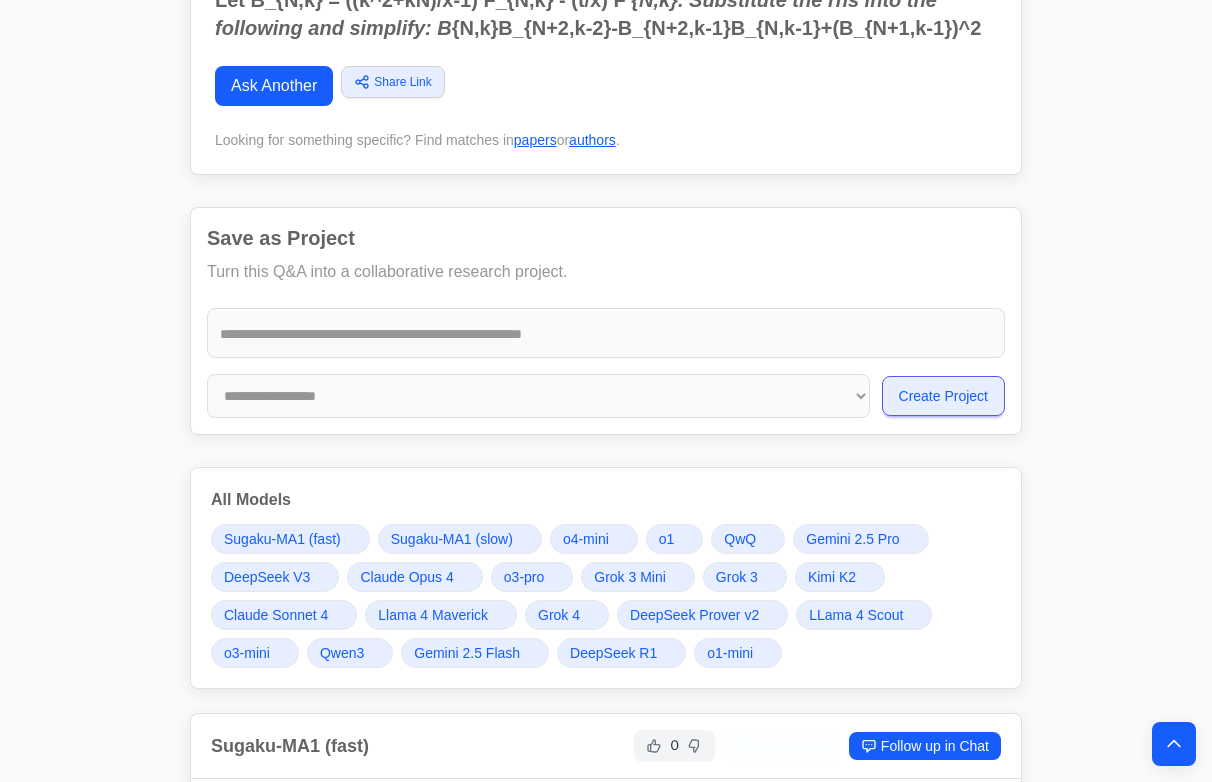 scroll, scrollTop: 551, scrollLeft: 0, axis: vertical 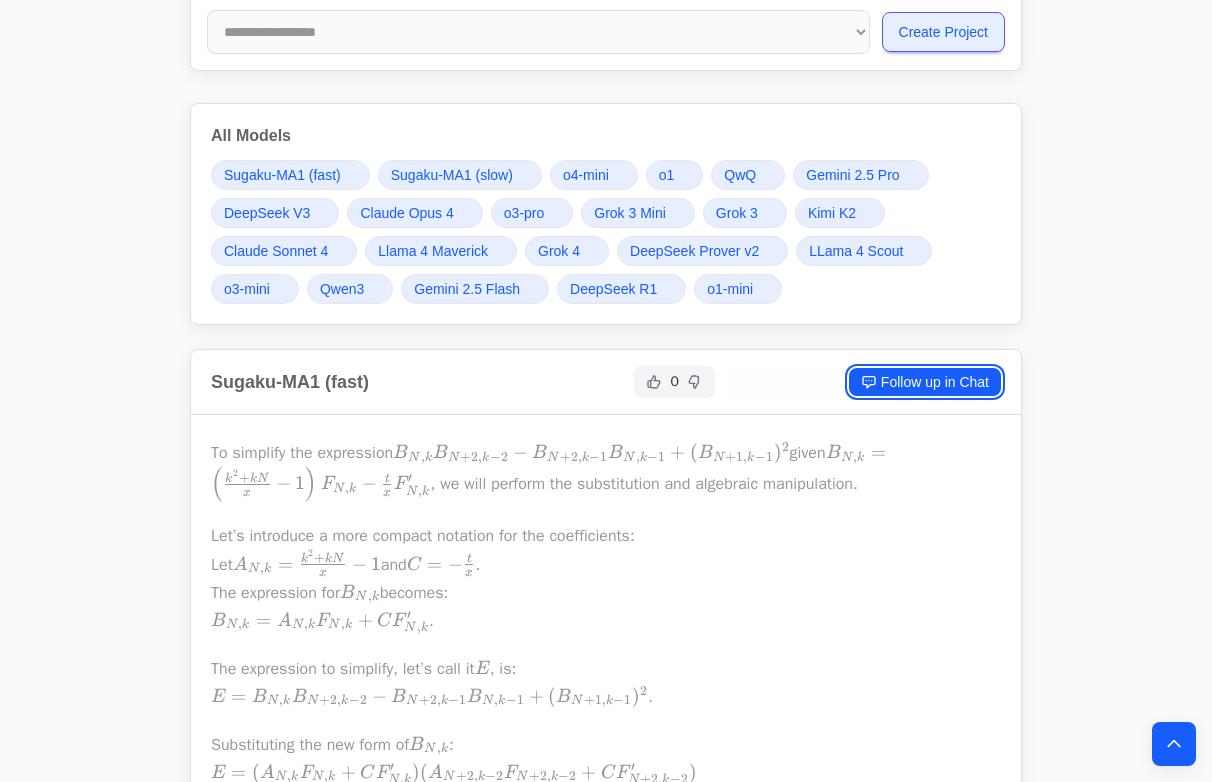 click on "Follow up in Chat" at bounding box center [925, 382] 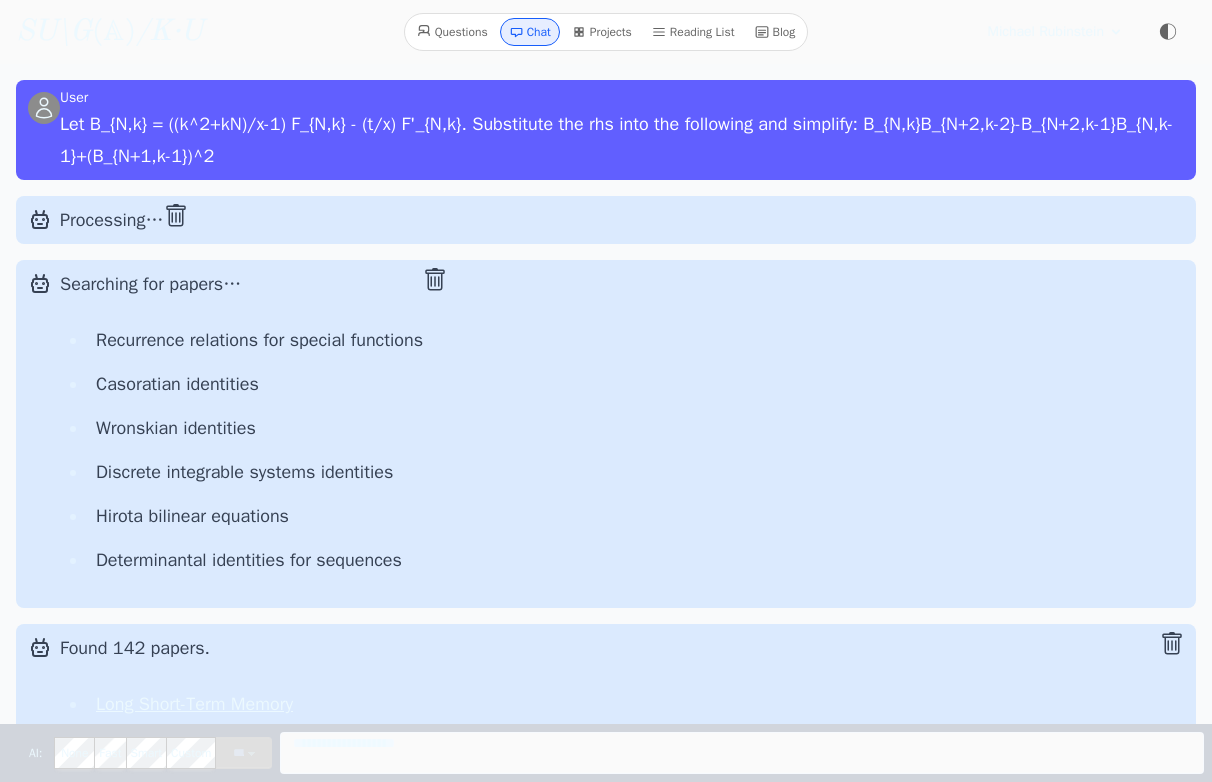 scroll, scrollTop: 0, scrollLeft: 0, axis: both 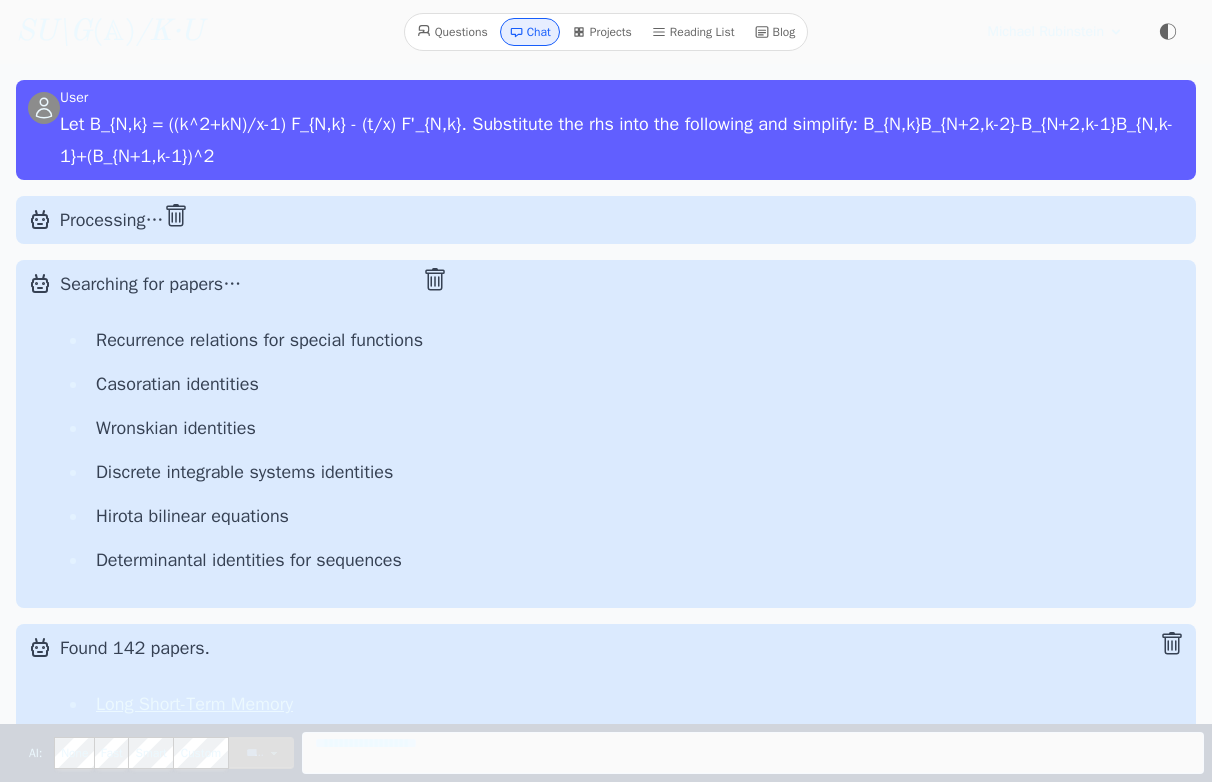 click on "Processing…" at bounding box center (112, 220) 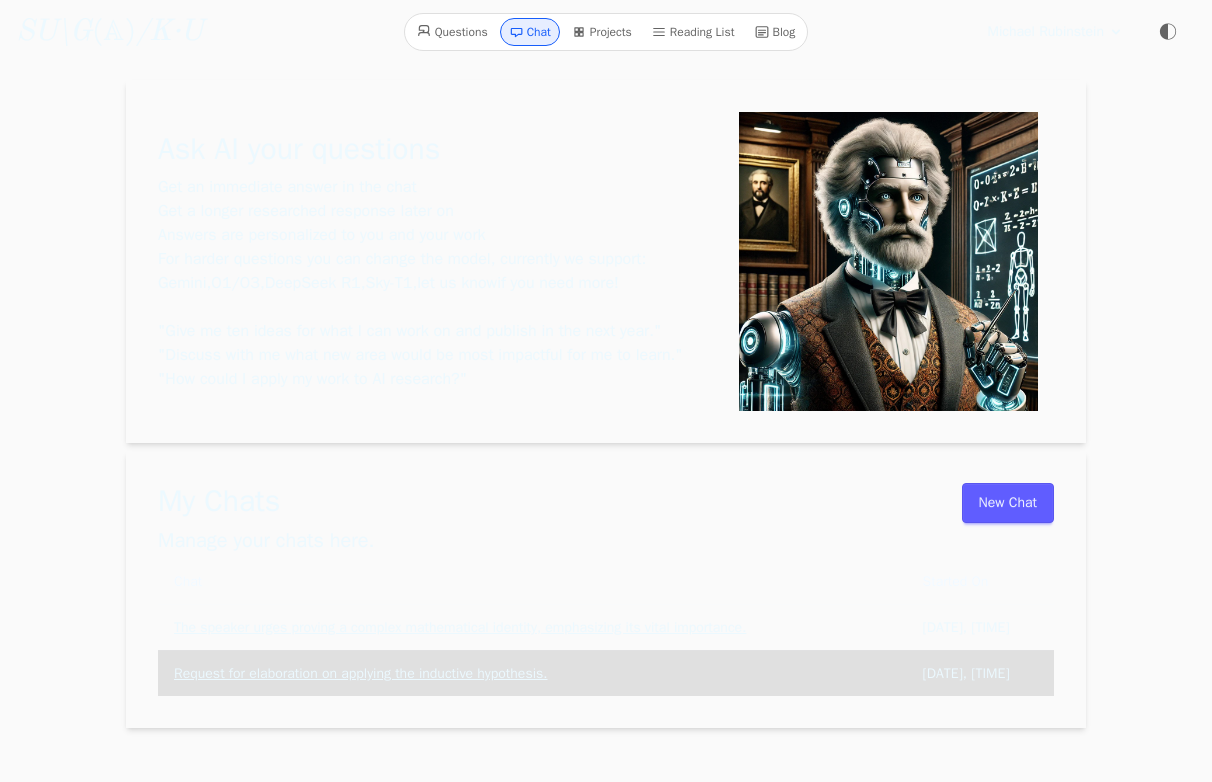 scroll, scrollTop: 73, scrollLeft: 0, axis: vertical 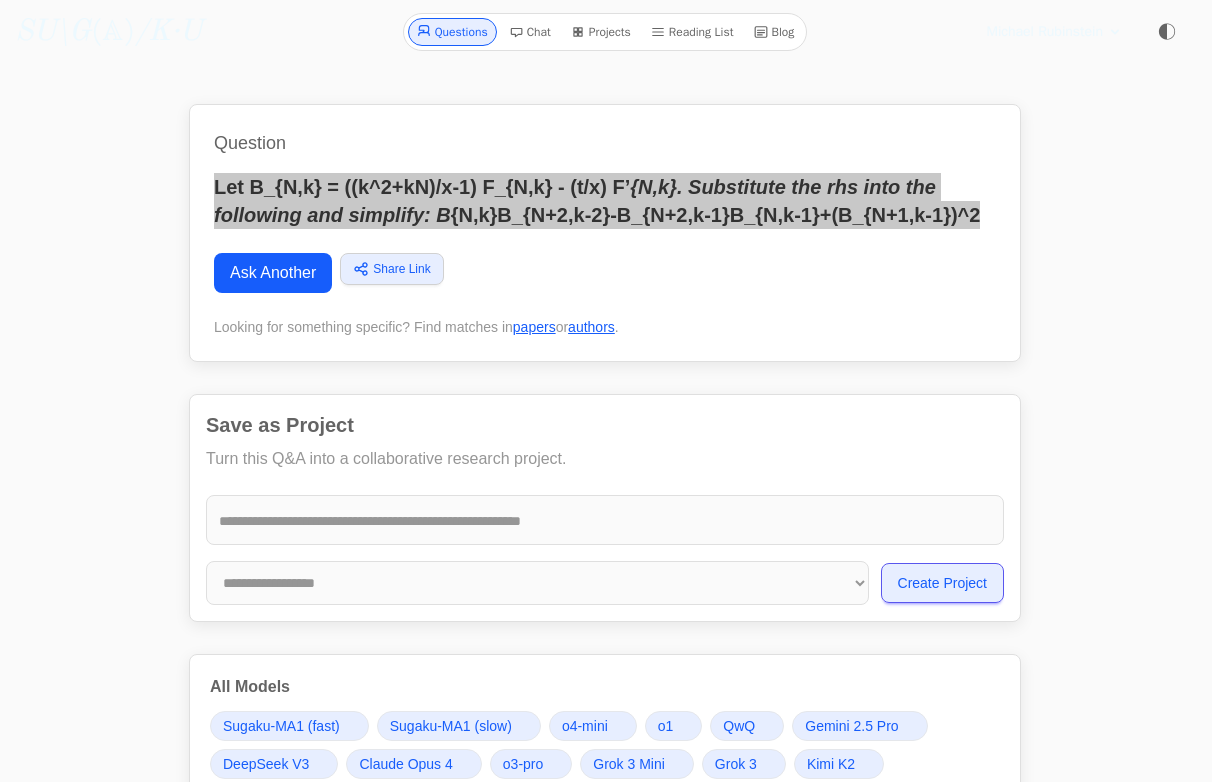 drag, startPoint x: 985, startPoint y: 214, endPoint x: 179, endPoint y: 183, distance: 806.59595 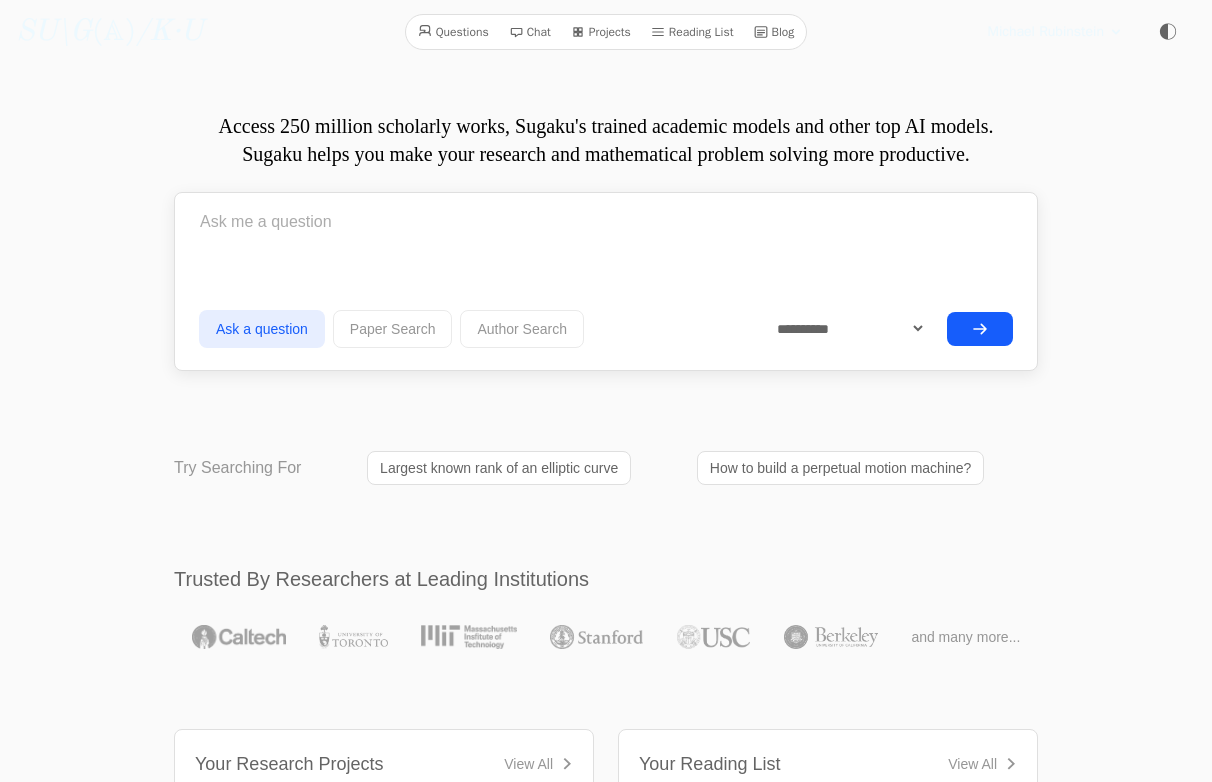 scroll, scrollTop: 0, scrollLeft: 0, axis: both 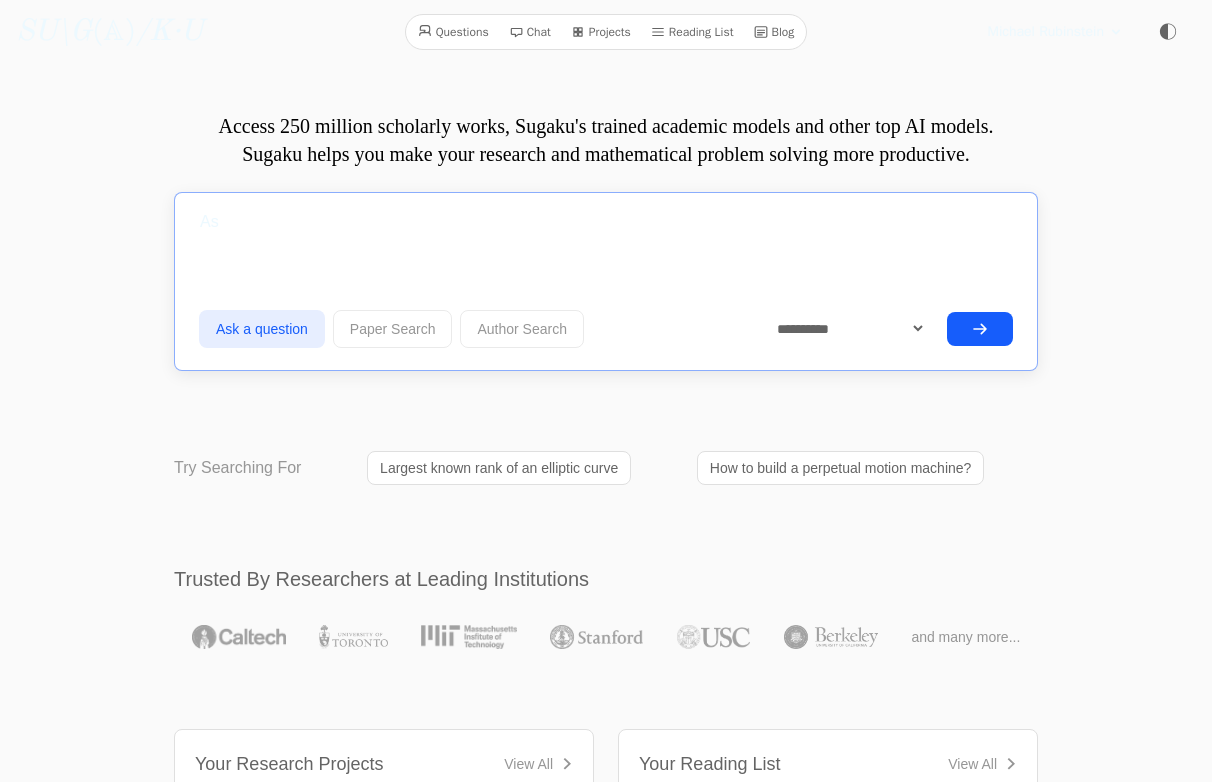 type on "A" 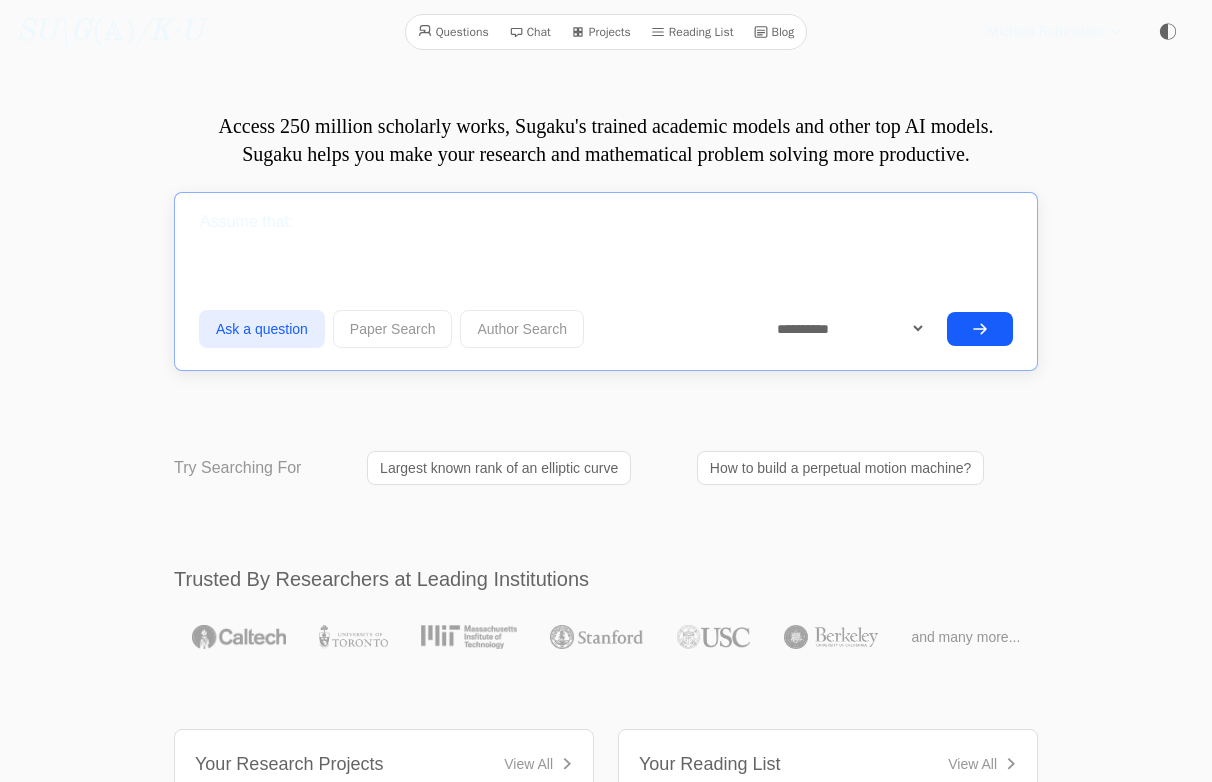 paste on "F_{N+2,k-2}F_{N,k}-F_{N+2,k-1}F_{N,k-1}+F_{N+1,k-1}^2 = 0" 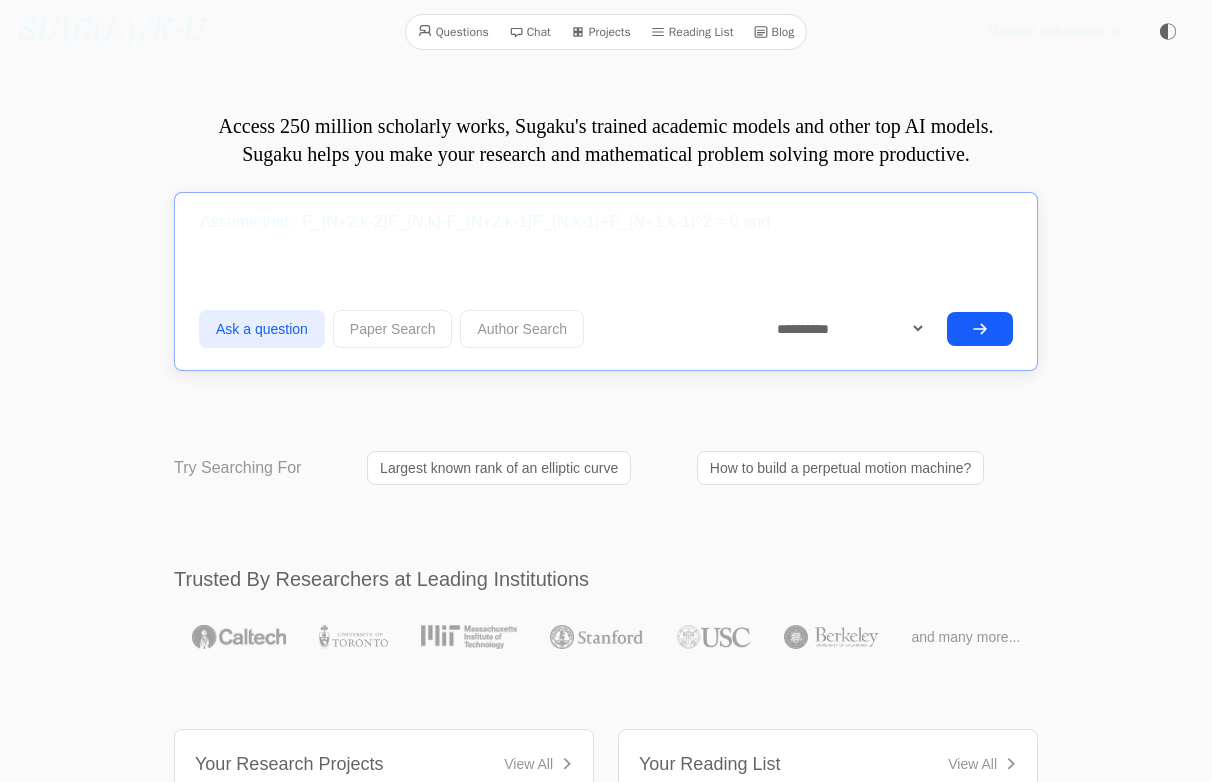 paste on "F'_{N+2,k-2} F_{N,k}'-F_{N+2,k-1}'F_{N,k-1}'+(F_{N+1,k-1}')^2 =0." 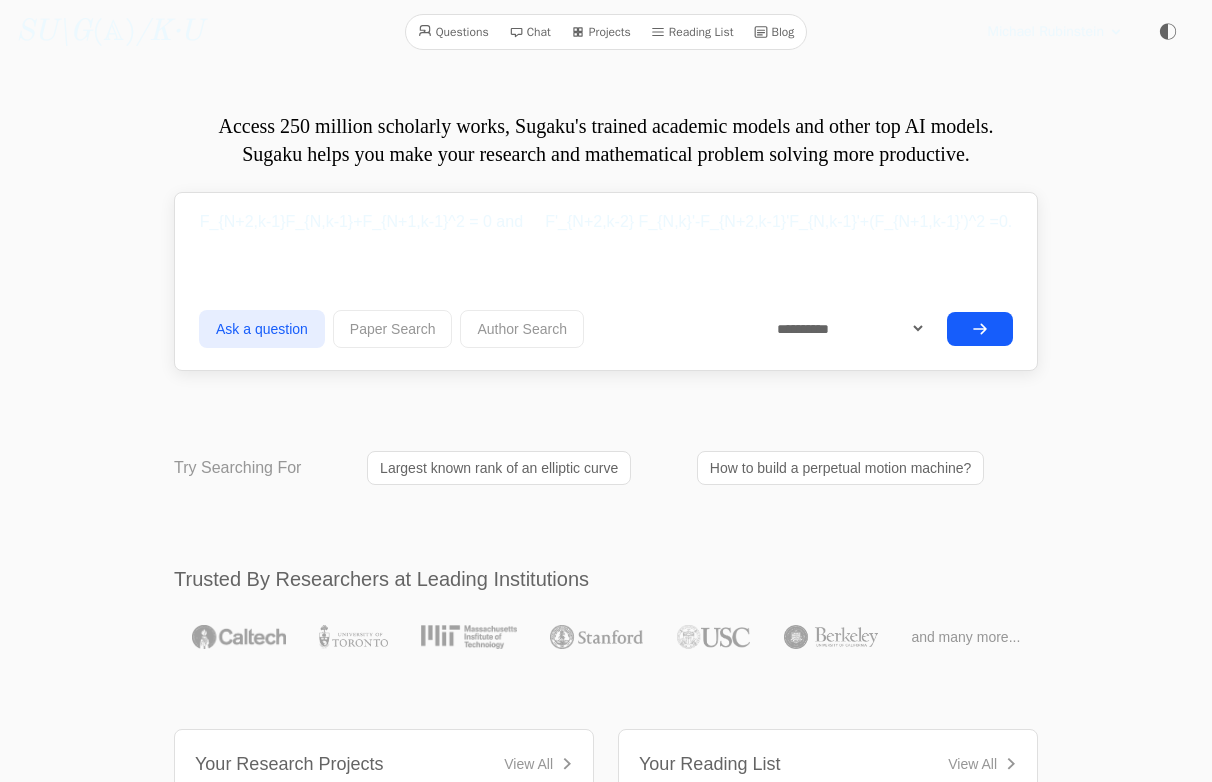 scroll, scrollTop: 0, scrollLeft: 0, axis: both 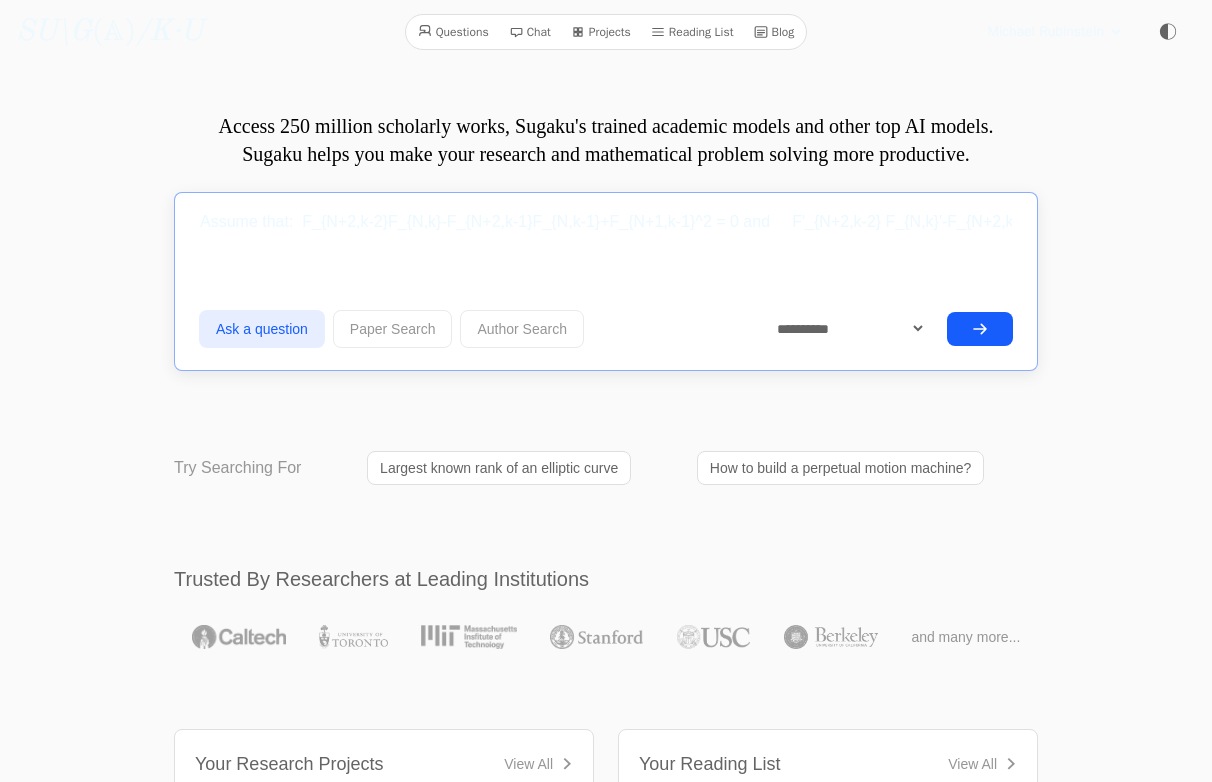 click on "Assume that:  F_{N+2,k-2}F_{N,k}-F_{N+2,k-1}F_{N,k-1}+F_{N+1,k-1}^2 = 0 and     F'_{N+2,k-2} F_{N,k}'-F_{N+2,k-1}'F_{N,k-1}'+(F_{N+1,k-1}')^2 =0." at bounding box center [606, 222] 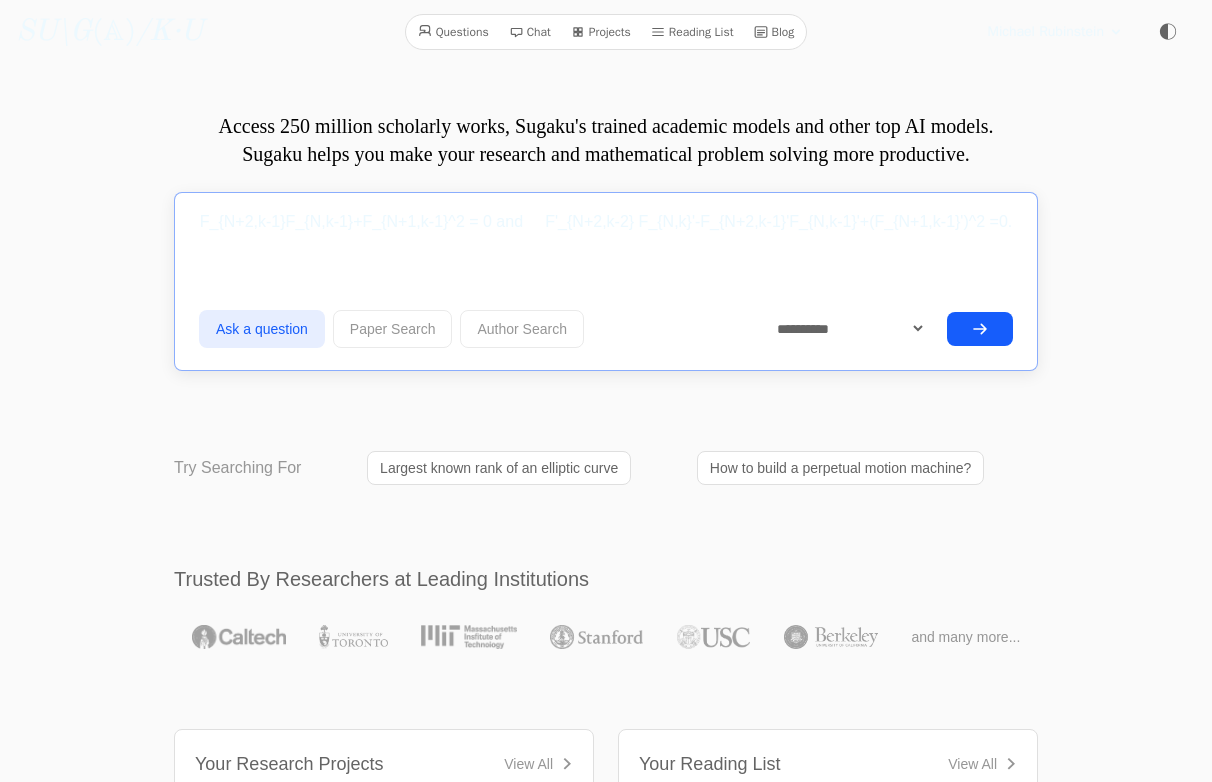 paste on "Let B_{N,k} = ((k^2+kN)/x-1) F_{N,k} - (t/x) F’{N,k}. Substitute the rhs into the following and simplify: B{N,k}B_{N+2,k-2}-B_{N+2,k-1}B_{N,k-1}+(B_{N+1,k-1})^2" 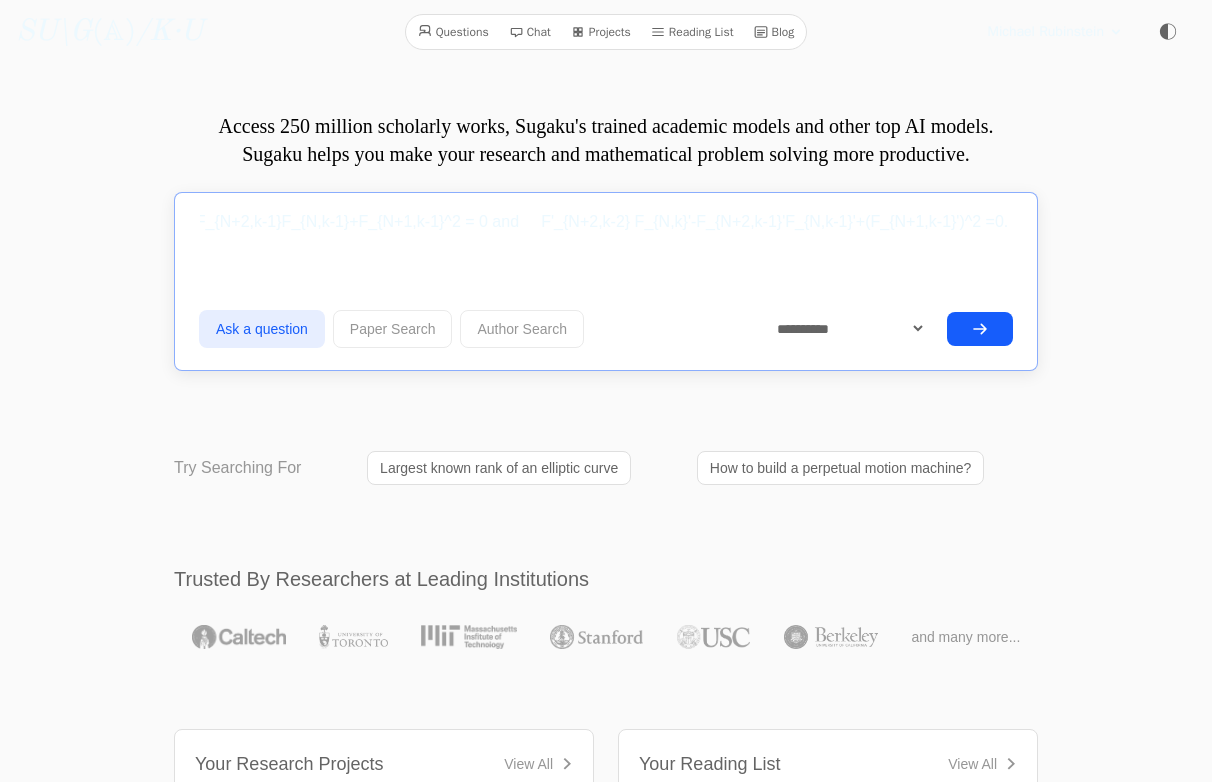 scroll, scrollTop: 0, scrollLeft: 1374, axis: horizontal 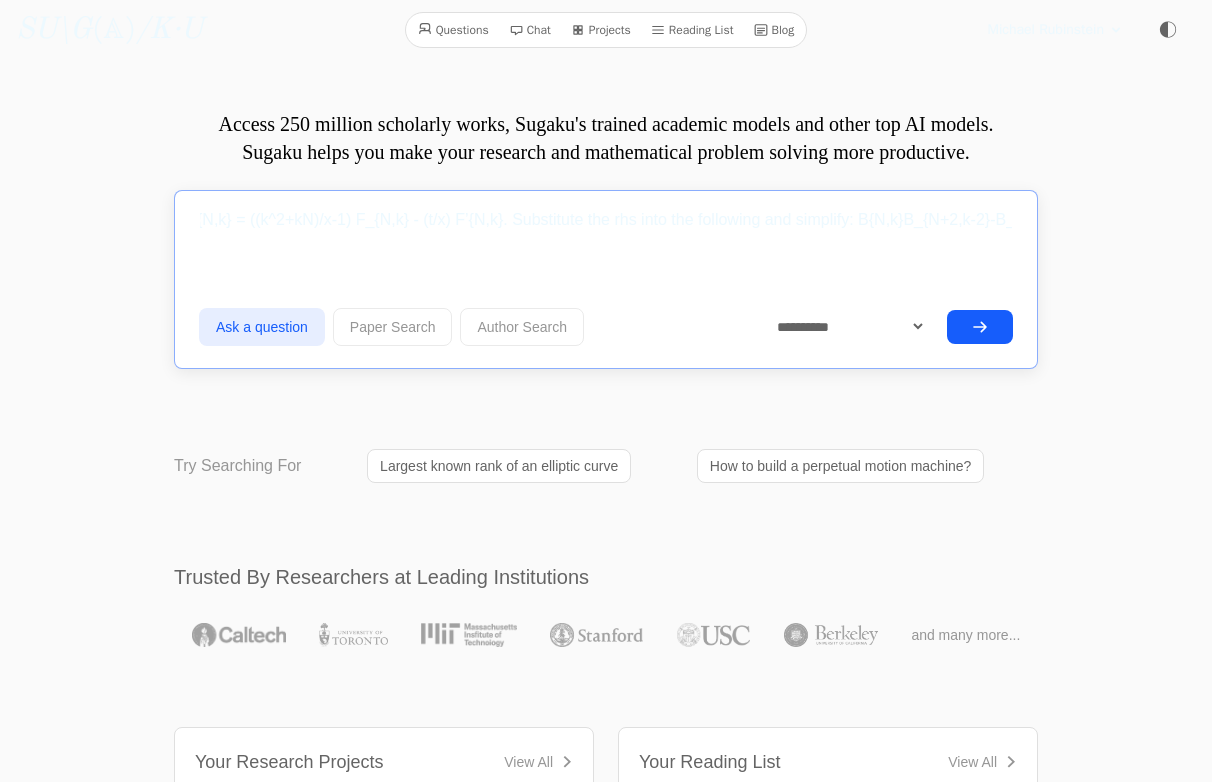 click on "Assume that:  F_{N+2,k-2}F_{N,k}-F_{N+2,k-1}F_{N,k-1}+F_{N+1,k-1}^2 = 0 and     F'_{N+2,k-2} F_{N,k}'-F_{N+2,k-1}'F_{N,k-1}'+(F_{N+1,k-1}')^2 =0. Let B_{N,k} = ((k^2+kN)/x-1) F_{N,k} - (t/x) F’{N,k}. Substitute the rhs into the following and simplify: B{N,k}B_{N+2,k-2}-B_{N+2,k-1}B_{N,k-1}+(B_{N+1,k-1})^2" at bounding box center [606, 220] 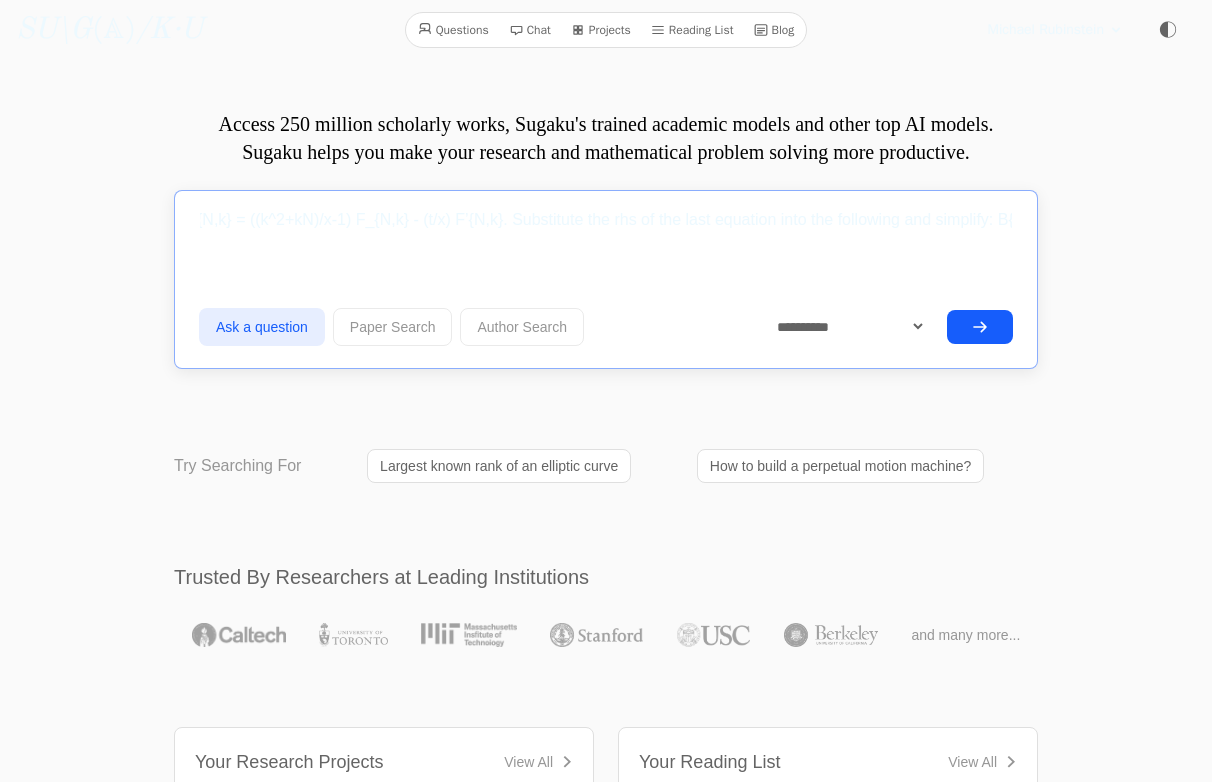 click on "Assume that:  F_{N+2,k-2}F_{N,k}-F_{N+2,k-1}F_{N,k-1}+F_{N+1,k-1}^2 = 0 and     F'_{N+2,k-2} F_{N,k}'-F_{N+2,k-1}'F_{N,k-1}'+(F_{N+1,k-1}')^2 =0. Let B_{N,k} = ((k^2+kN)/x-1) F_{N,k} - (t/x) F’{N,k}. Substitute the rhs of the last equation into the following and simplify: B{N,k}B_{N+2,k-2}-B_{N+2,k-1}B_{N,k-1}+(B_{N+1,k-1})^2" at bounding box center (606, 220) 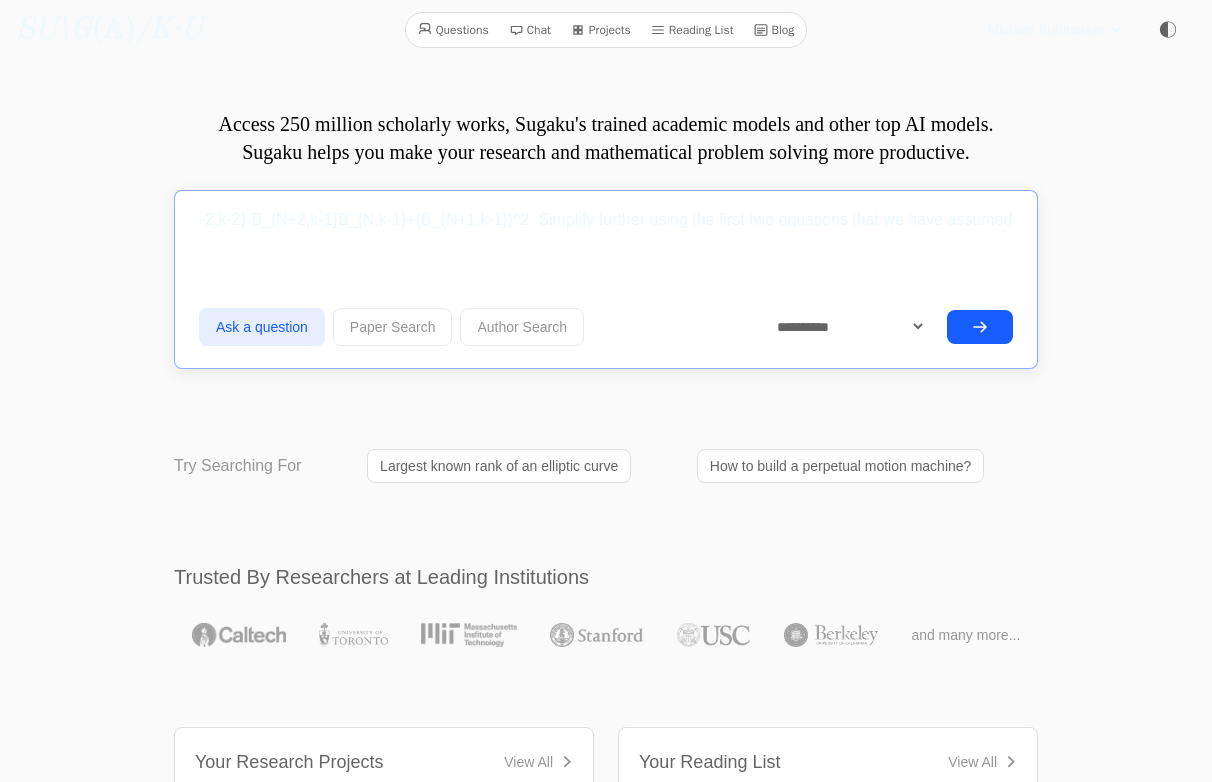 scroll, scrollTop: 0, scrollLeft: 2001, axis: horizontal 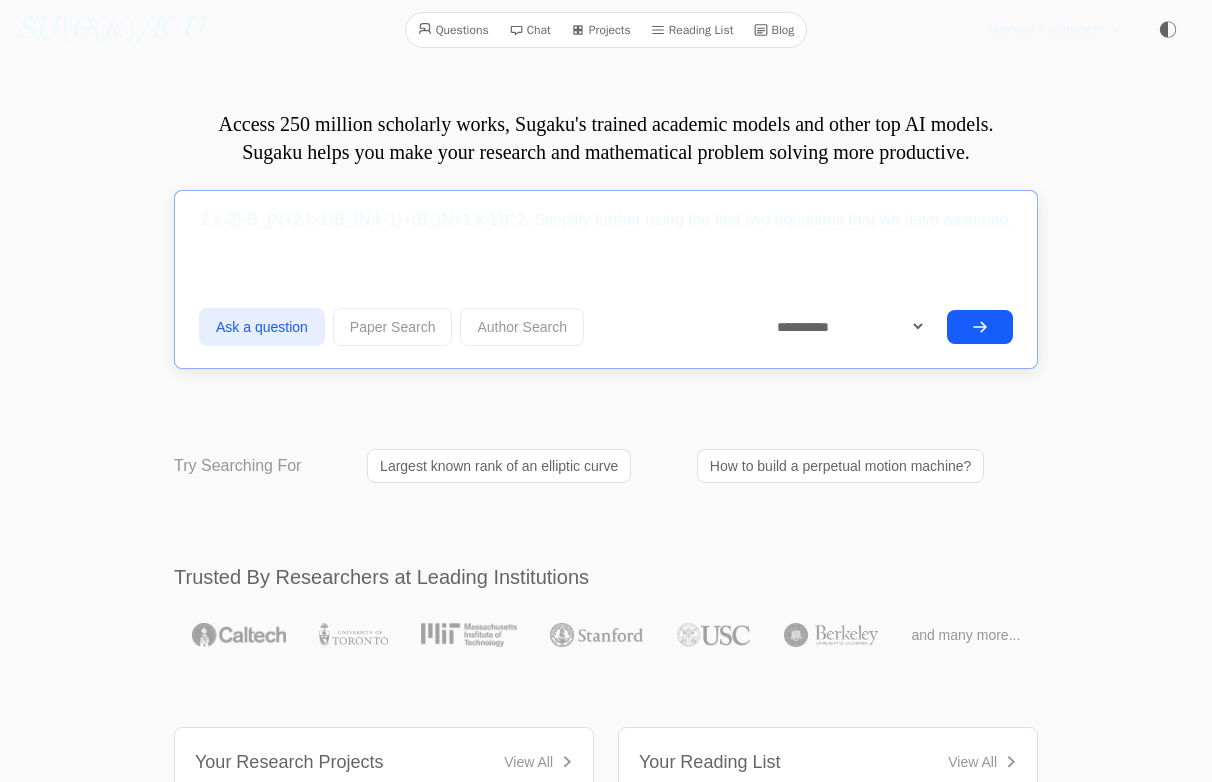 type on "Assume that:  F_{N+2,k-2}F_{N,k}-F_{N+2,k-1}F_{N,k-1}+F_{N+1,k-1}^2 = 0 and     F'_{N+2,k-2} F_{N,k}'-F_{N+2,k-1}'F_{N,k-1}'+(F_{N+1,k-1}')^2 =0. Let B_{N,k} = ((k^2+kN)/x-1) F_{N,k} - (t/x) F’{N,k}. Substitute the rhs of the last equation into the following and simplify: B{N,k}B_{N+2,k-2}-B_{N+2,k-1}B_{N,k-1}+(B_{N+1,k-1})^2. Simplify further using the first two equations that we have assumed." 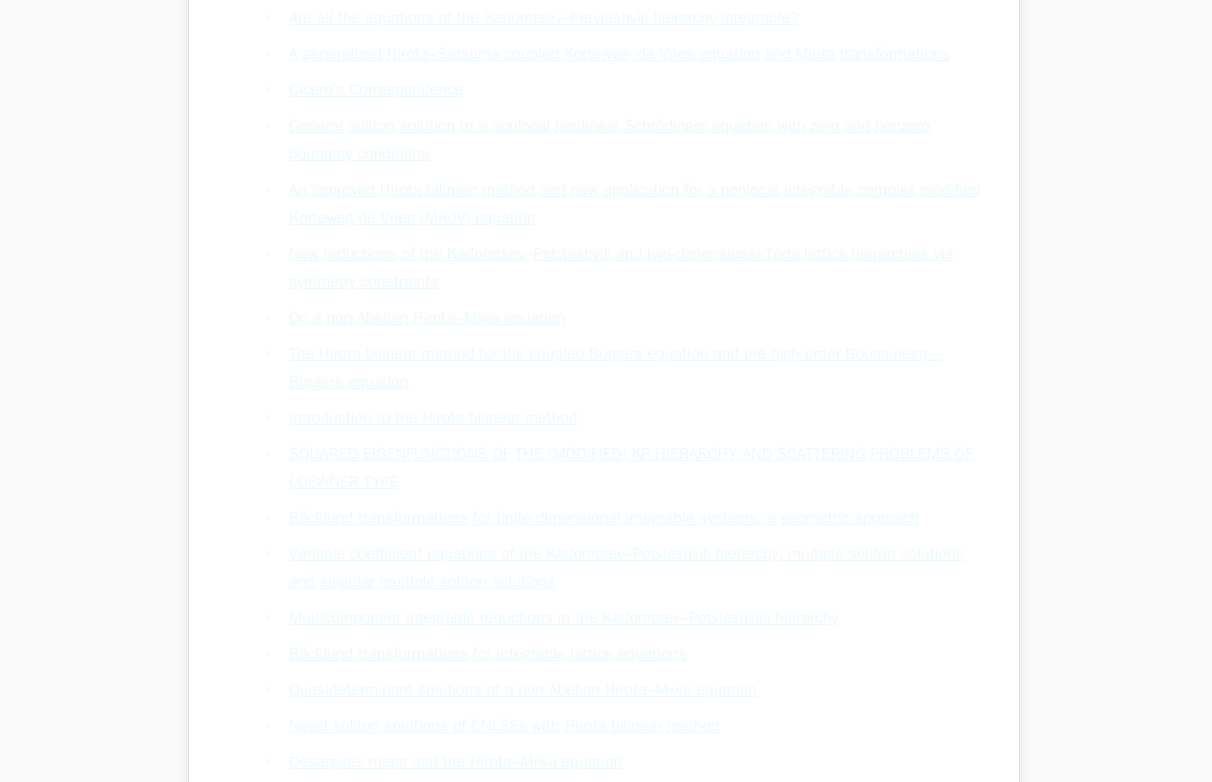 scroll, scrollTop: 0, scrollLeft: 7, axis: horizontal 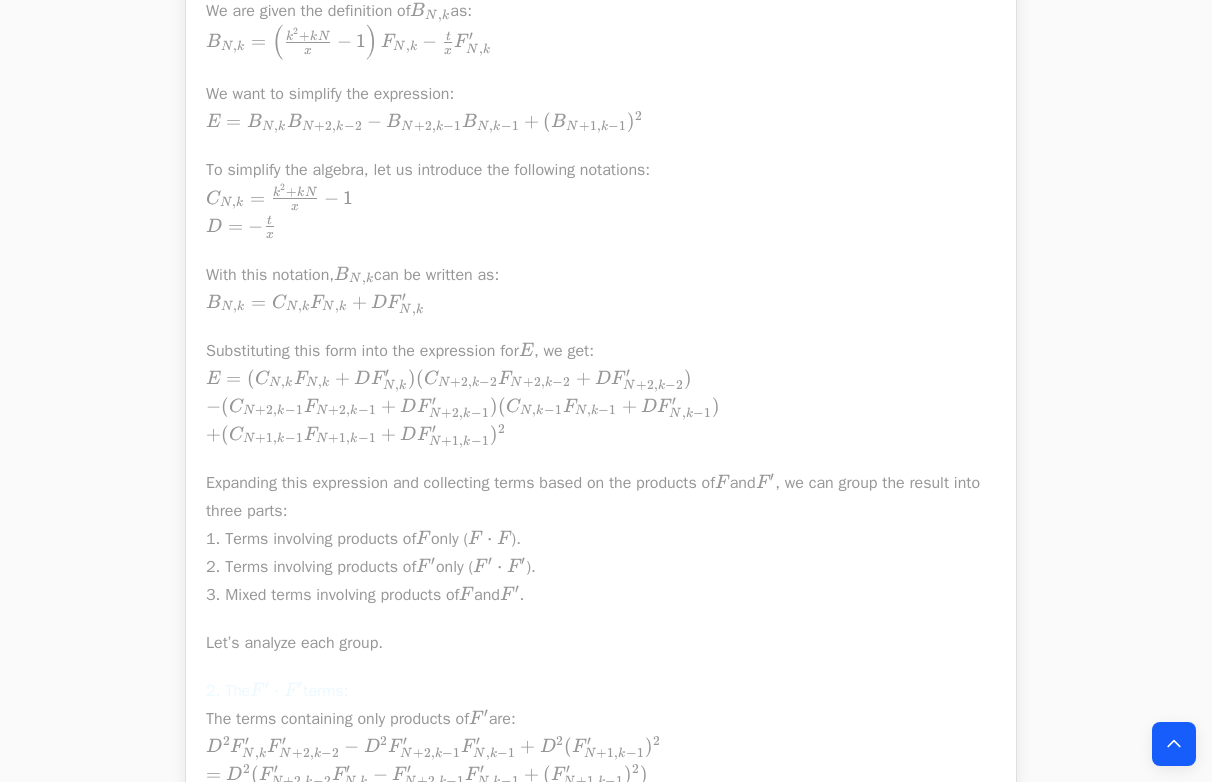 click on "2. The  F ′ ⋅ F ′ F' \cdot F' F ′ ⋅ F ′  terms:
The terms containing only products of  F ′ F' F ′  are:
D 2 F N , k ′ F N + 2 , k − 2 ′ − D 2 F N + 2 , k − 1 ′ F N , k − 1 ′ + D 2 ( F N + 1 , k − 1 ′ ) 2 D^2 F'_{N,k}F'_{N+2,k-2} - D^2 F'_{N+2,k-1}F'_{N,k-1} + D^2 (F'_{N+1,k-1})^2 D 2 F N , k ′ ​ F N + 2 , k − 2 ′ ​ − D 2 F N + 2 , k − 1 ′ ​ F N , k − 1 ′ ​ + D 2 ( F N + 1 , k − 1 ′ ​ ) 2
= D 2 ( F N + 2 , k − 2 ′ F N , k ′ − F N + 2 , k − 1 ′ F N , k − 1 ′ + ( F N + 1 , k − 1 ′ ) 2 ) = D^2 (F'_{N+2,k-2} F'_{N,k} - F'_{N+2,k-1}F'_{N,k-1} + (F'_{N+1,k-1})^2) = D 2 ( F N + 2 , k − 2 ′ ​ F N , k ′ ​ − F N + 2 , k − 1 ′ ​ F N , k − 1 ′ ​ + ( F N + 1 , k − 1 ′ ​ ) 2 )
From assumption (2), the expression in the parenthesis is zero. Thus, this entire group of terms simplifies to 0." at bounding box center [601, 747] 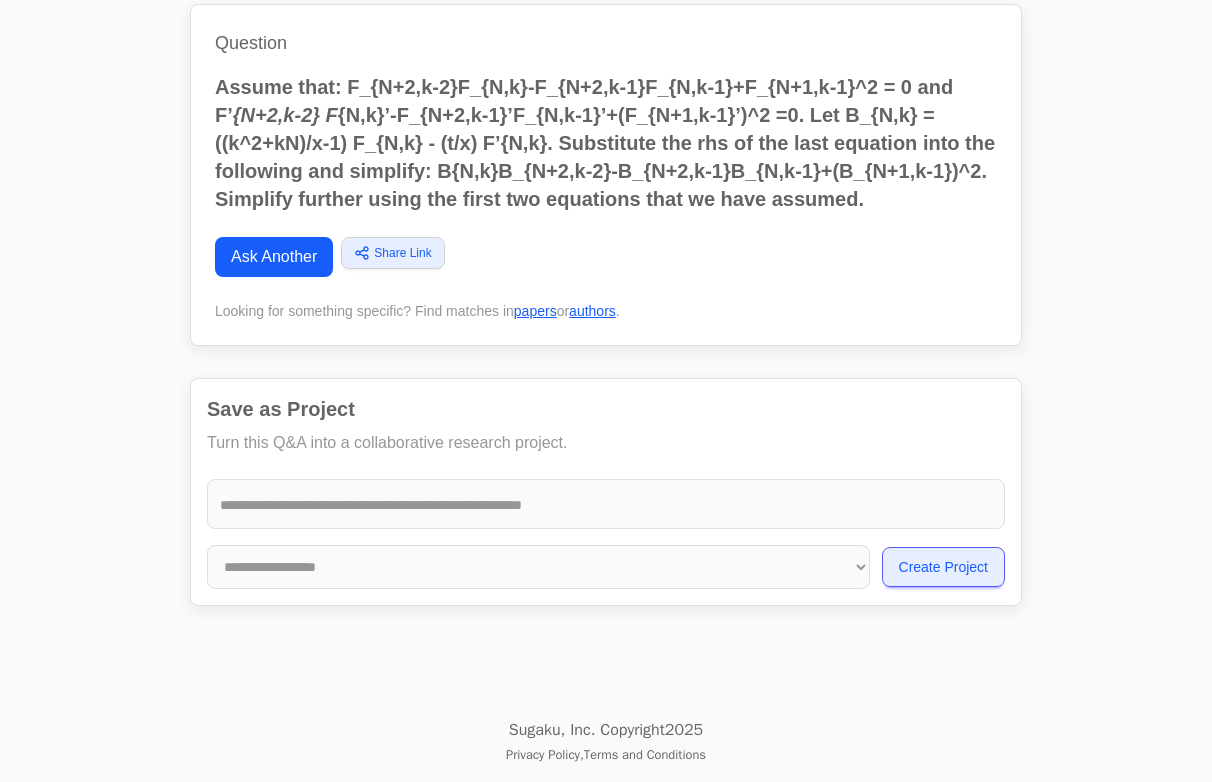 scroll, scrollTop: 4244, scrollLeft: 5, axis: both 